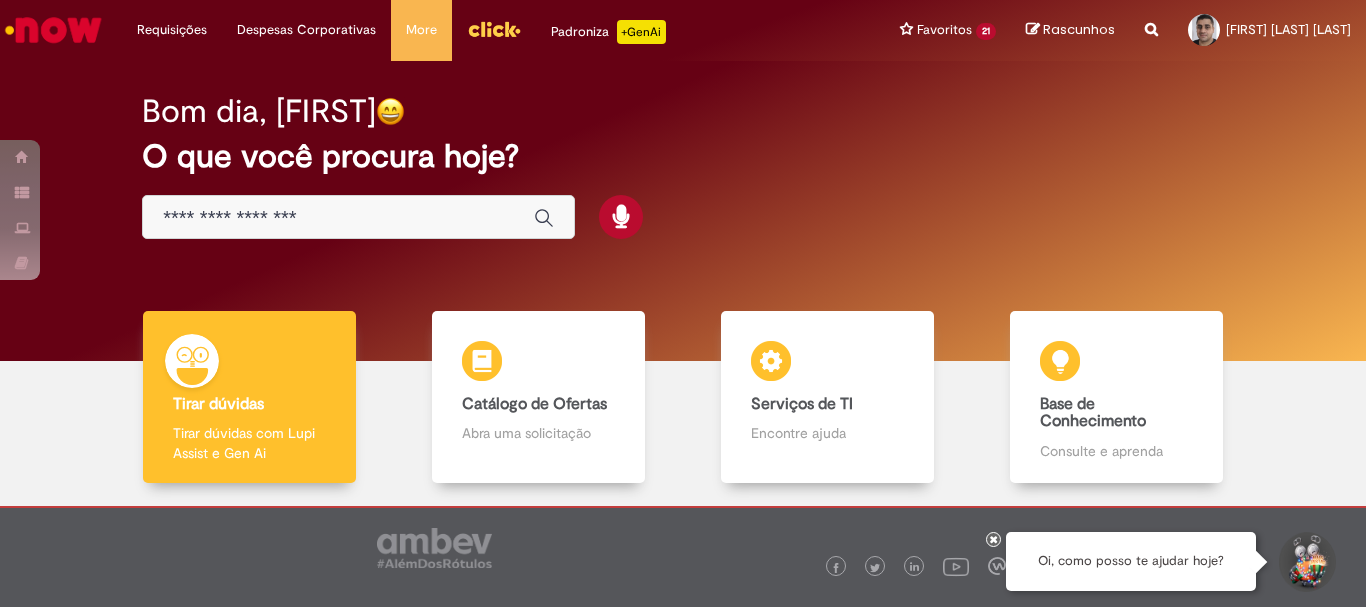 scroll, scrollTop: 0, scrollLeft: 0, axis: both 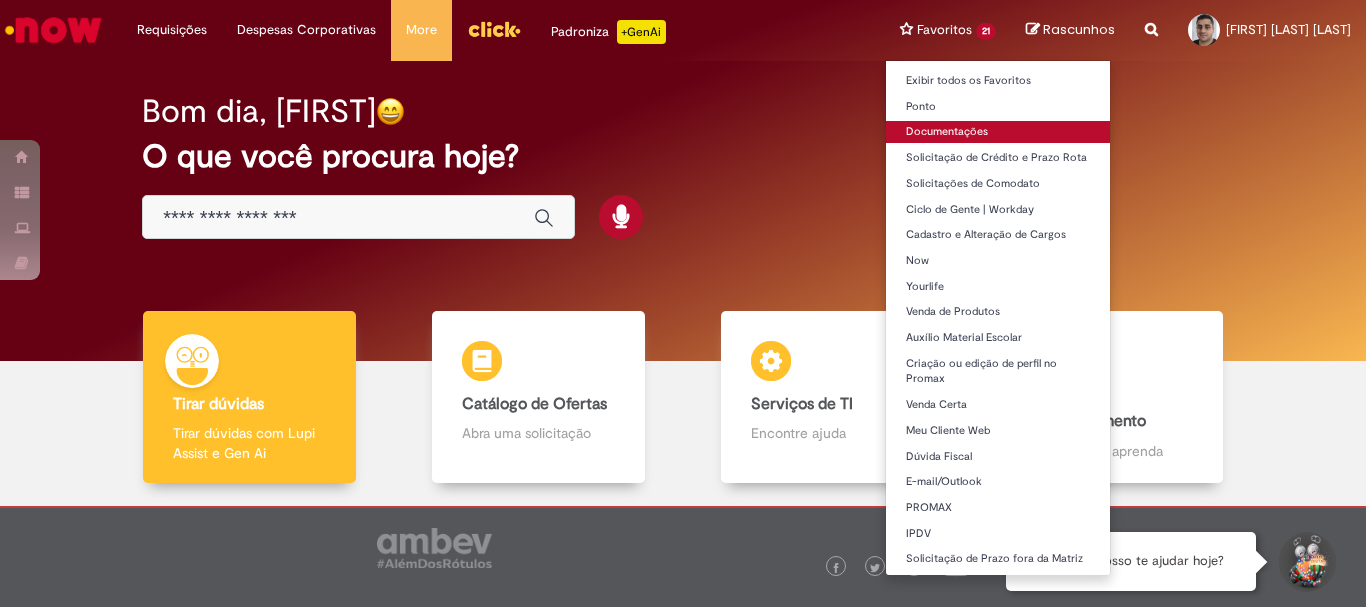 click on "Documentações" at bounding box center [998, 132] 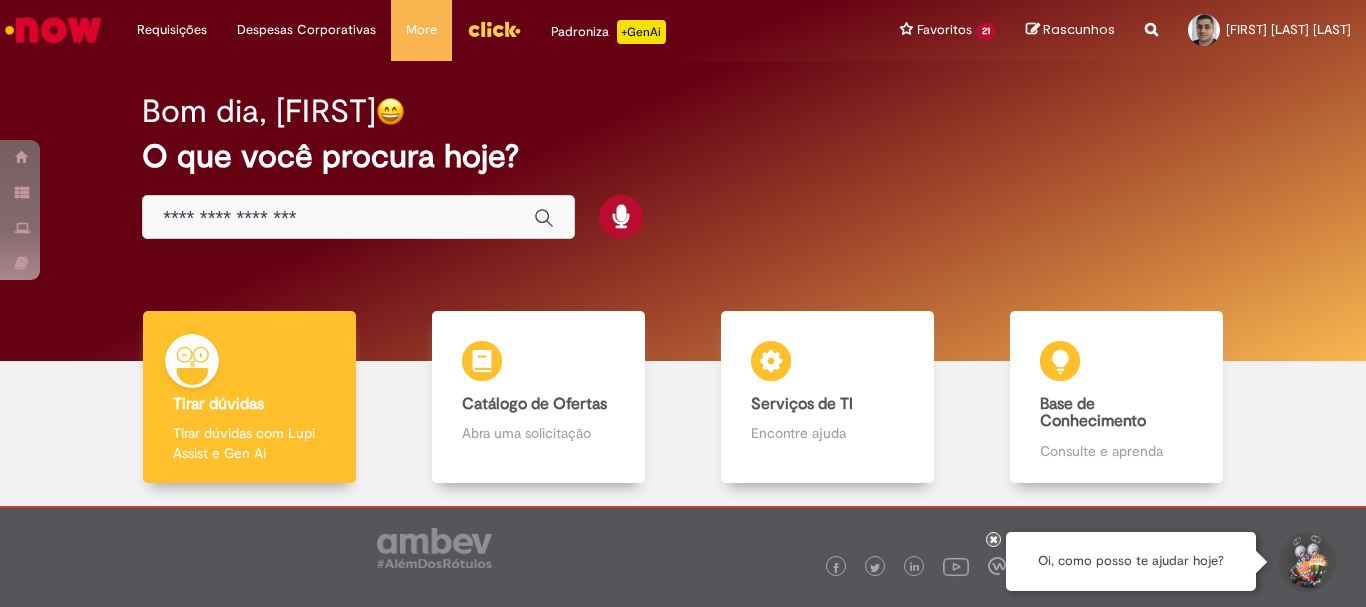 scroll, scrollTop: 0, scrollLeft: 0, axis: both 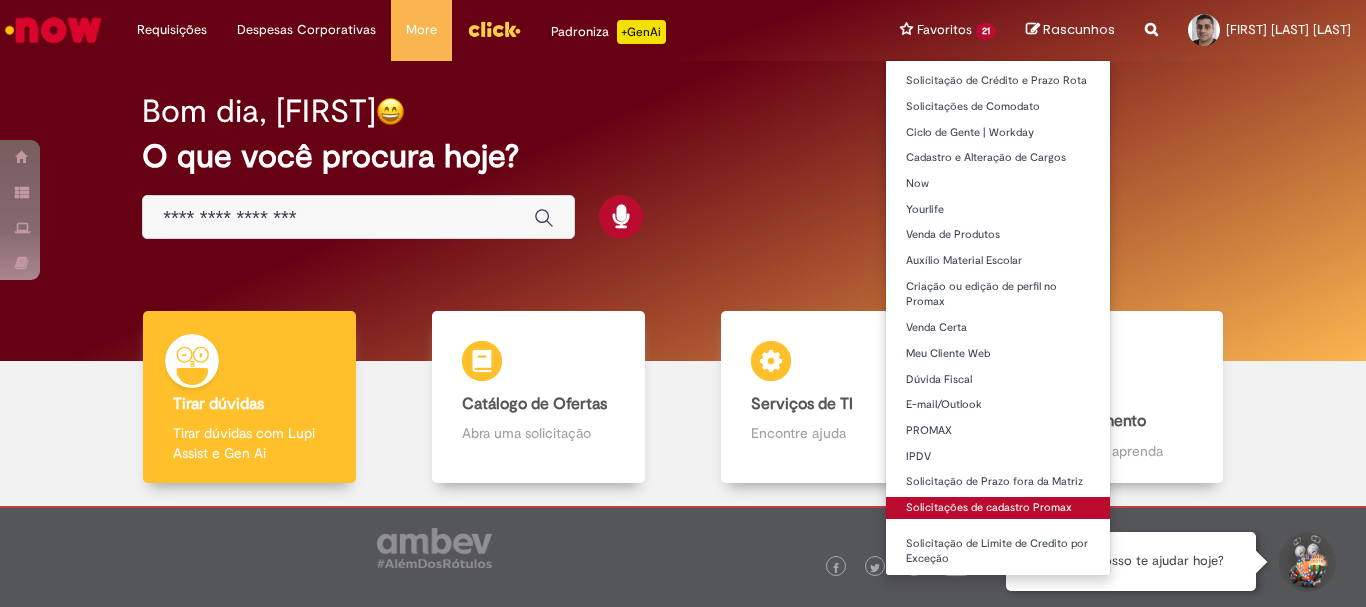 click on "Solicitações de cadastro Promax" at bounding box center [998, 508] 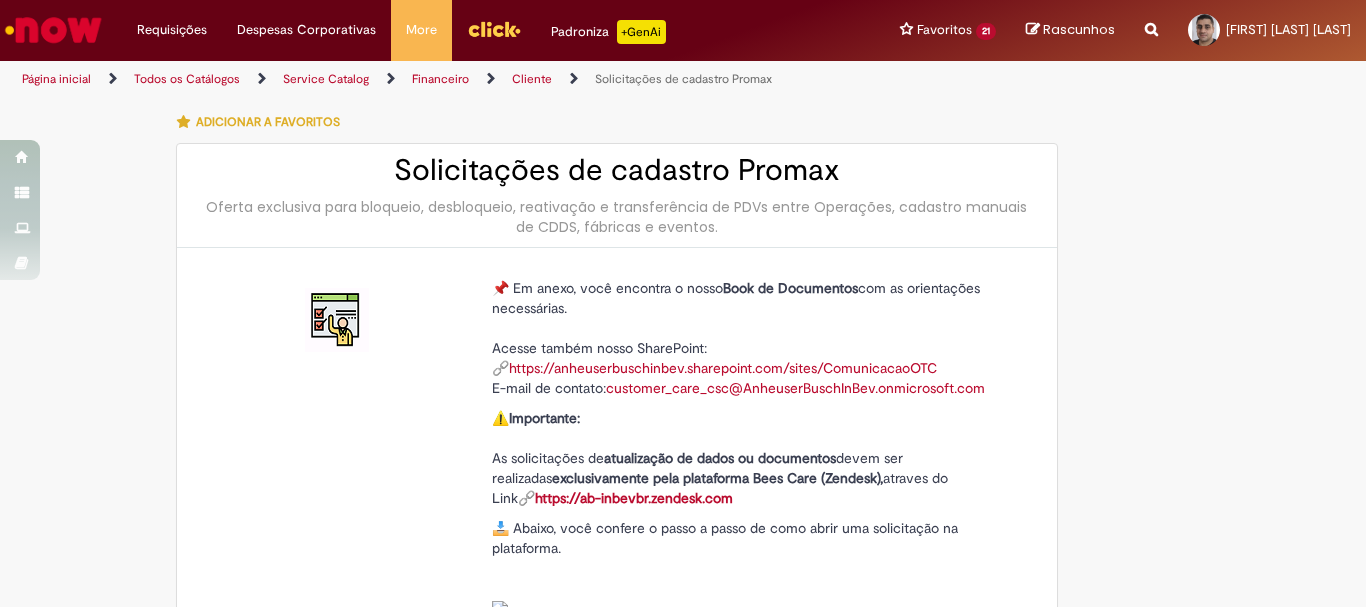 type on "********" 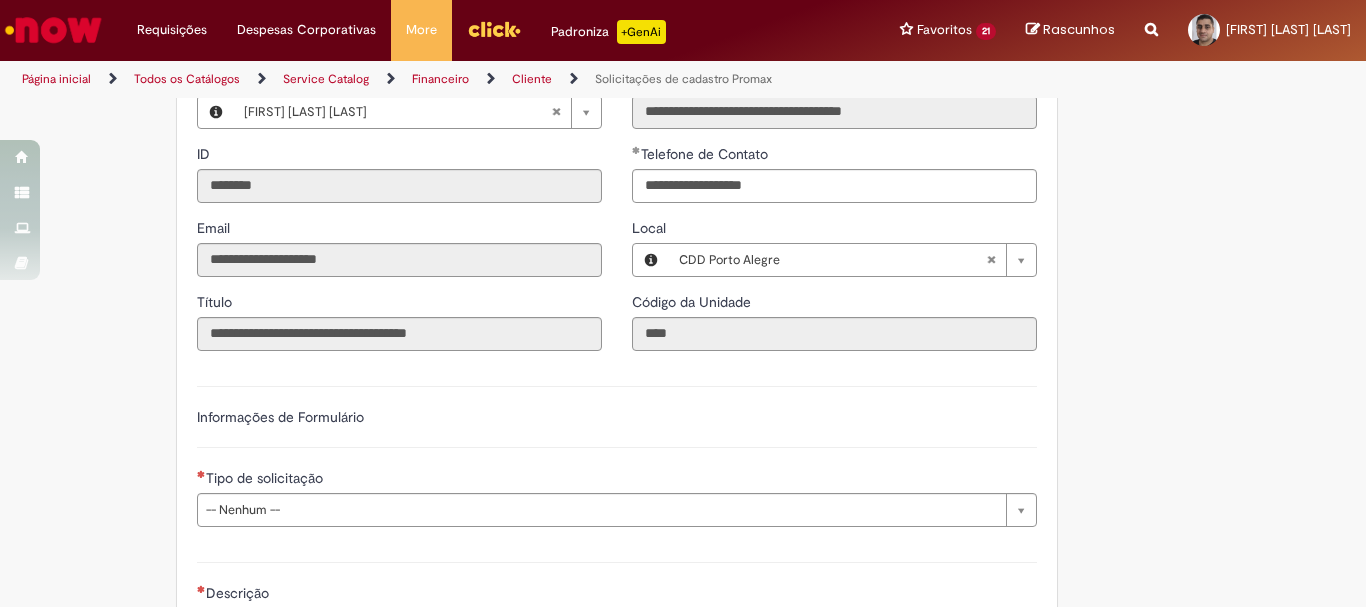 scroll, scrollTop: 700, scrollLeft: 0, axis: vertical 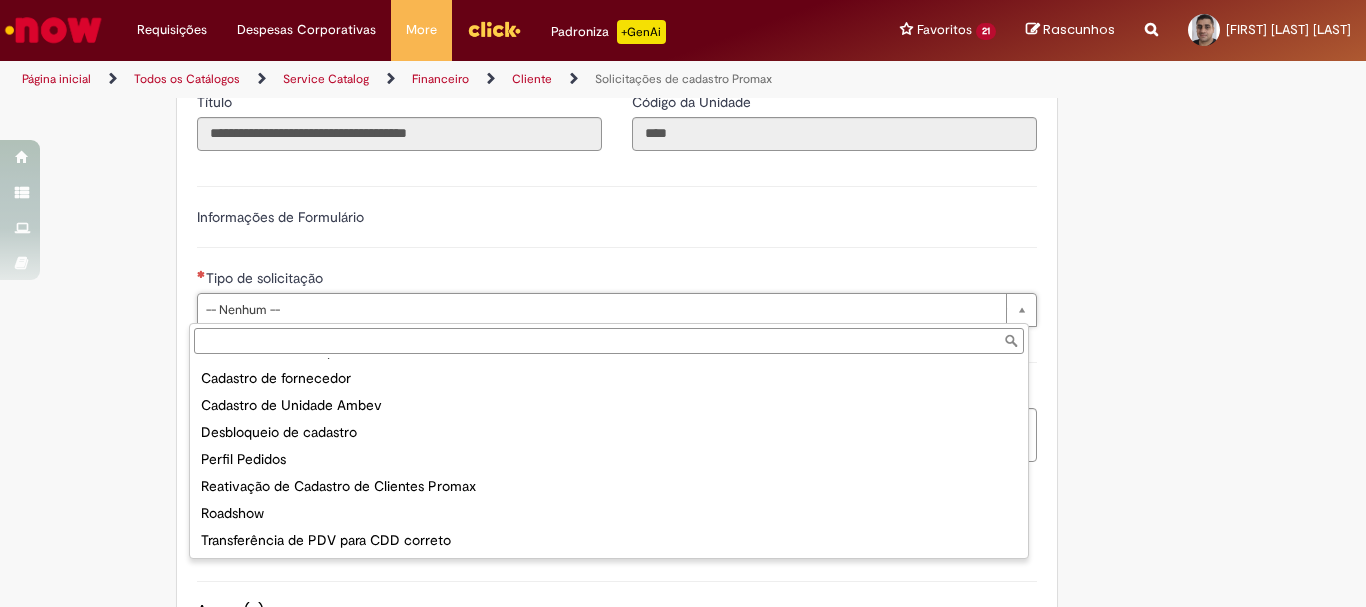 drag, startPoint x: 1155, startPoint y: 377, endPoint x: 1156, endPoint y: 363, distance: 14.035668 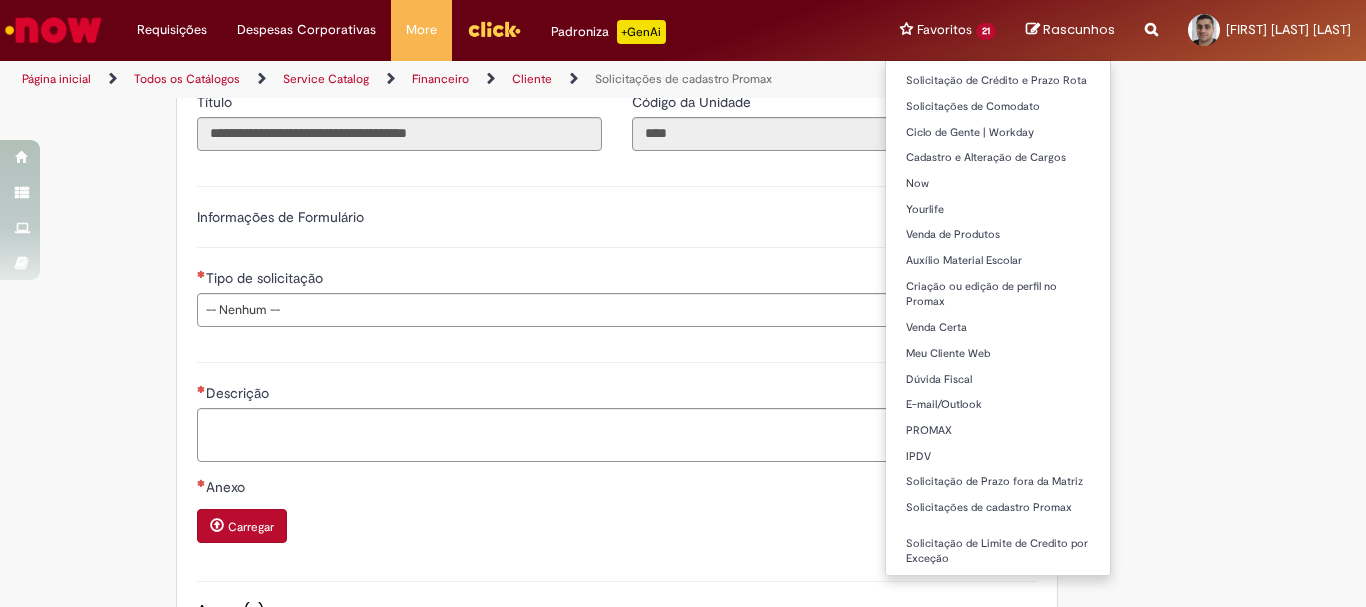 click on "Favoritos   21
Exibir todos os Favoritos
Ponto
Documentações
Solicitação de Crédito e Prazo Rota
Solicitações de Comodato
Ciclo de Gente | Workday
Cadastro e Alteração de Cargos
Now
Yourlife
Venda de Produtos
Auxílio Material Escolar
Criação ou edição de perfil no Promax
Venda Certa
Meu [CLIENTE] Web
Dúvida Fiscal
E-mail/Outlook
PROMAX
IPDV
Solicitação de Prazo fora da Matriz
Solicitações de cadastro Promax
Solicitação de Limite de Credito por Exceção" at bounding box center (948, 30) 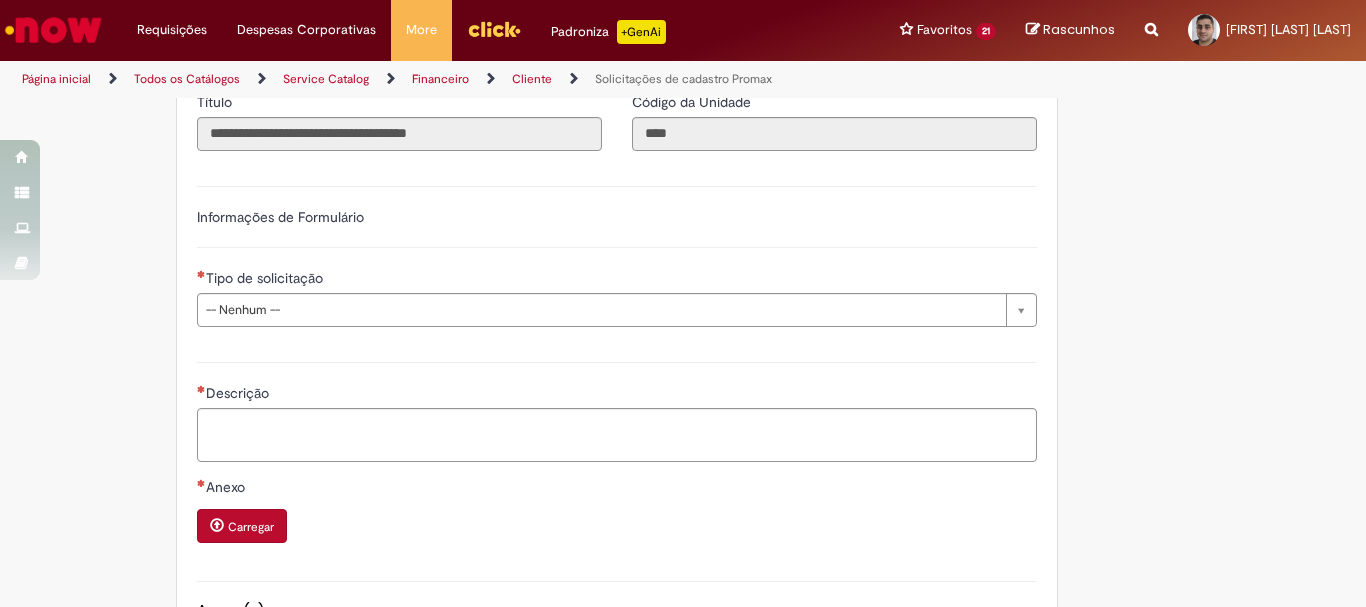 drag, startPoint x: 1138, startPoint y: 209, endPoint x: 1192, endPoint y: 196, distance: 55.542778 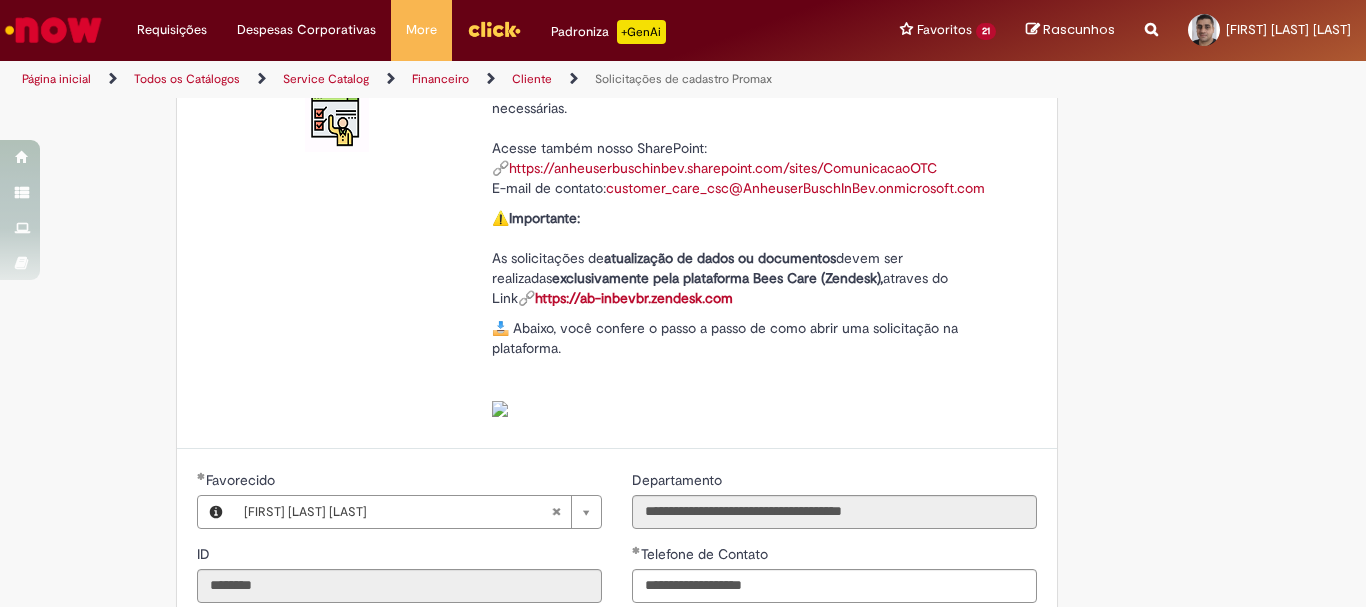 scroll, scrollTop: 0, scrollLeft: 0, axis: both 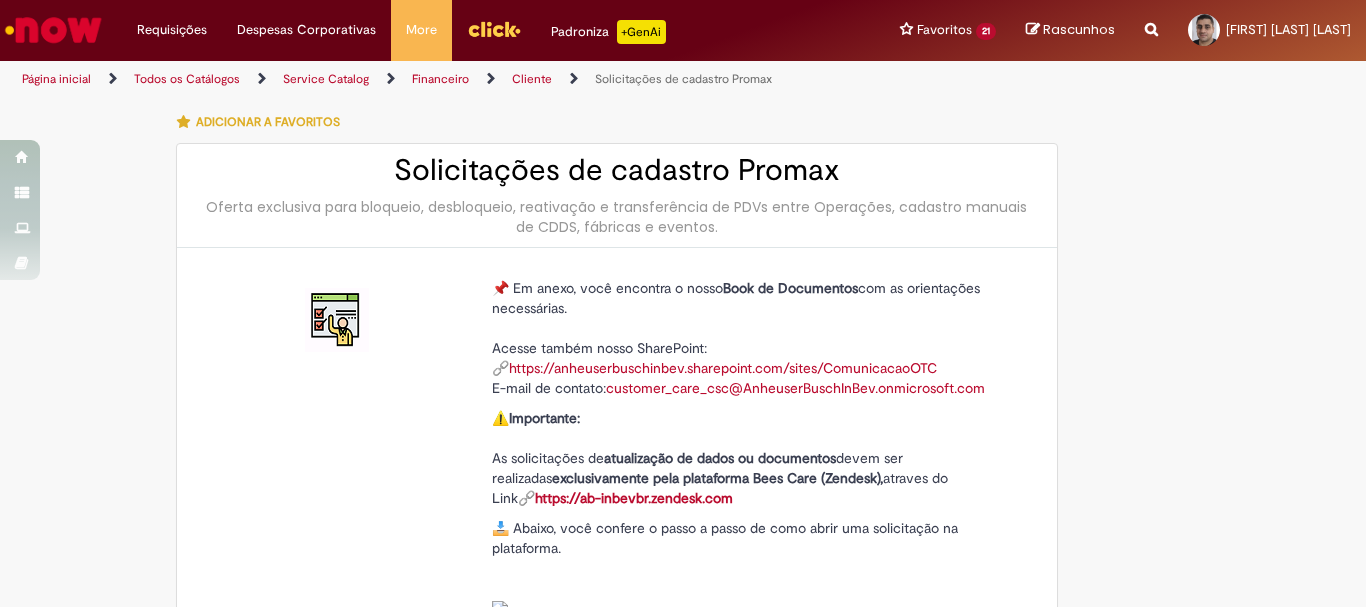 click on "Cliente" at bounding box center [532, 79] 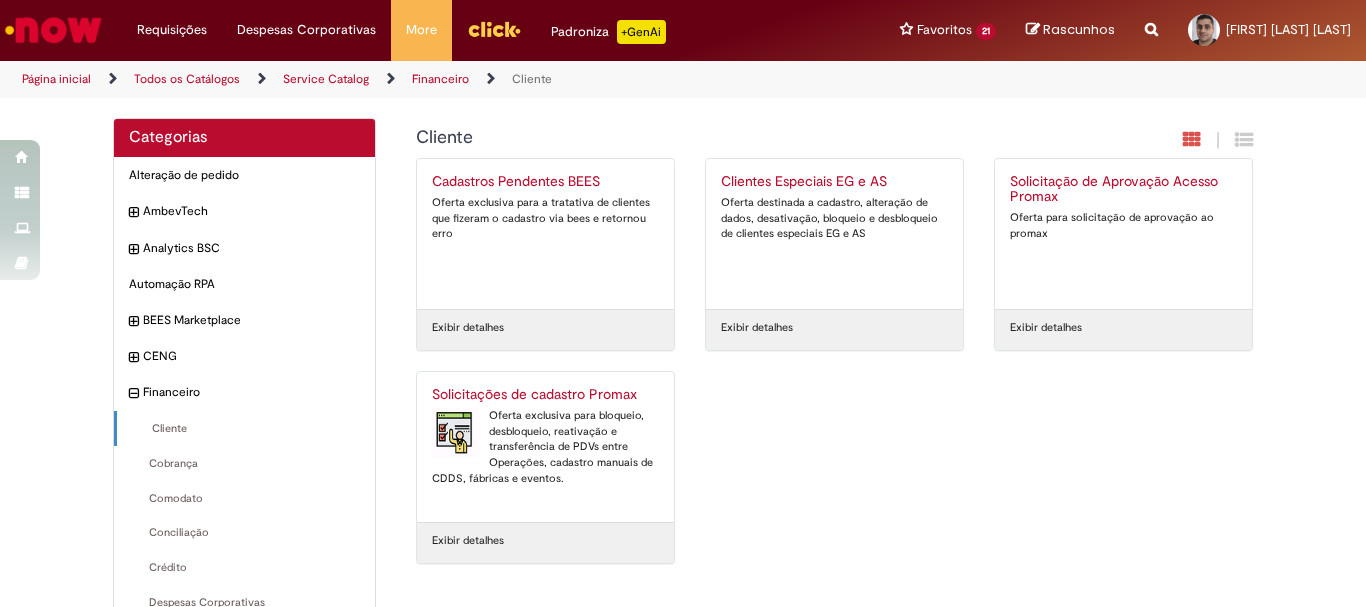 click on "Todos os Catálogos" at bounding box center [187, 79] 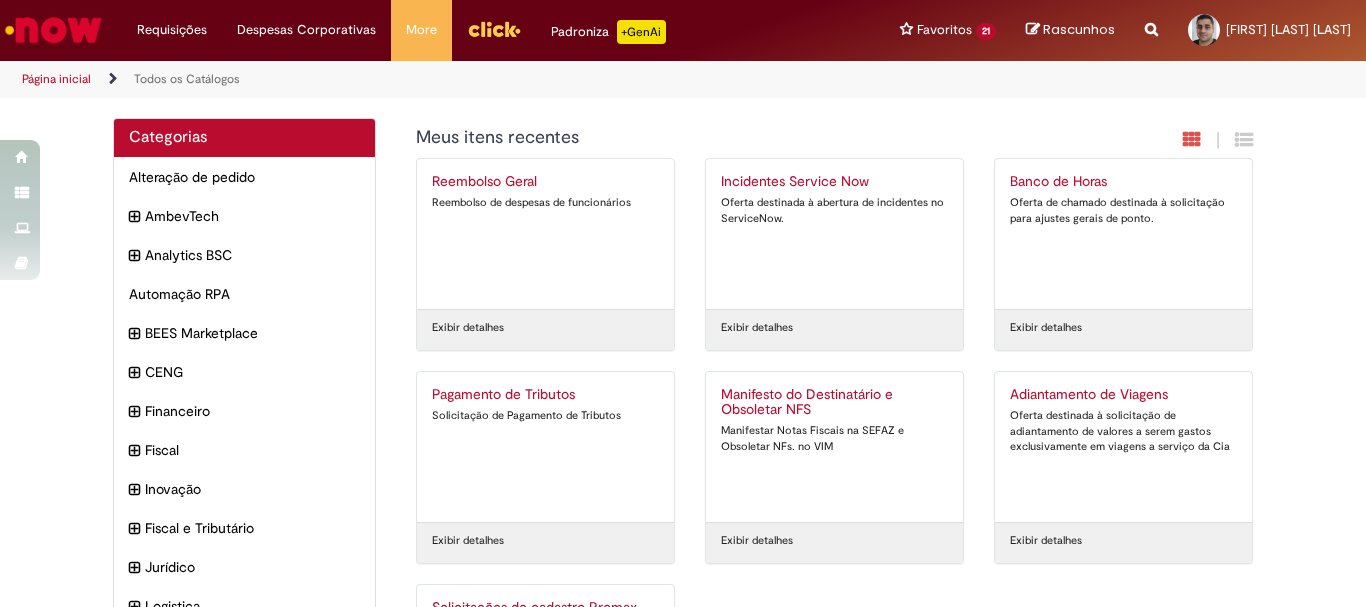 click at bounding box center [1151, 18] 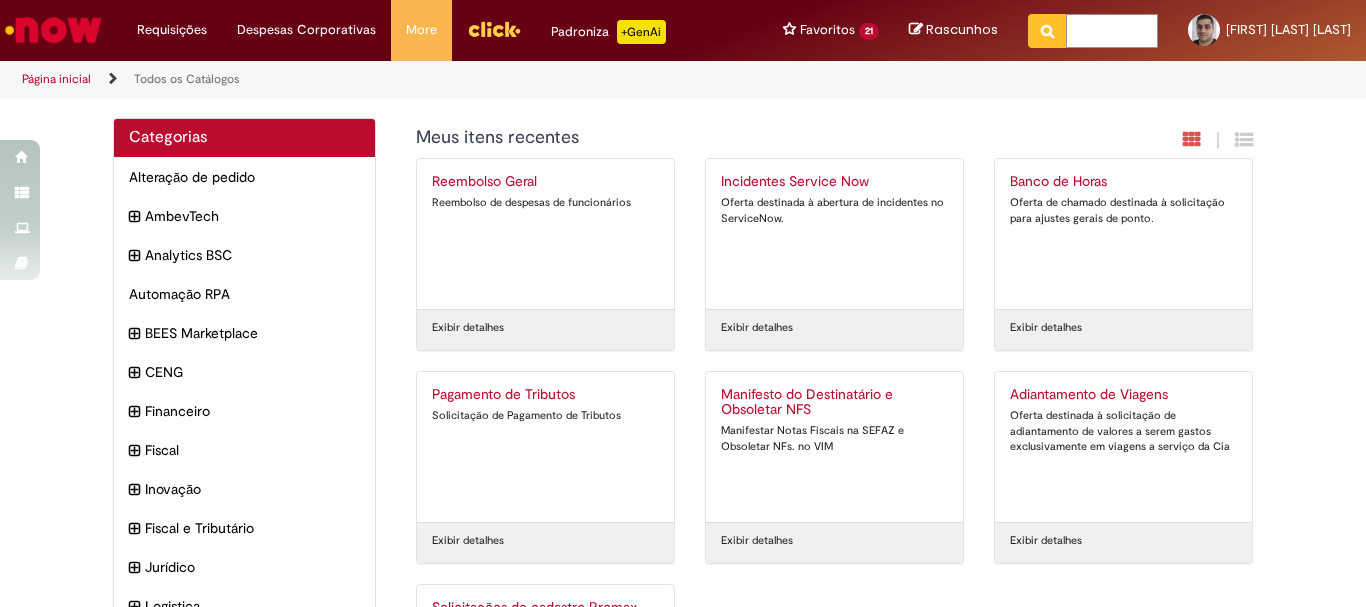 click at bounding box center [1112, 31] 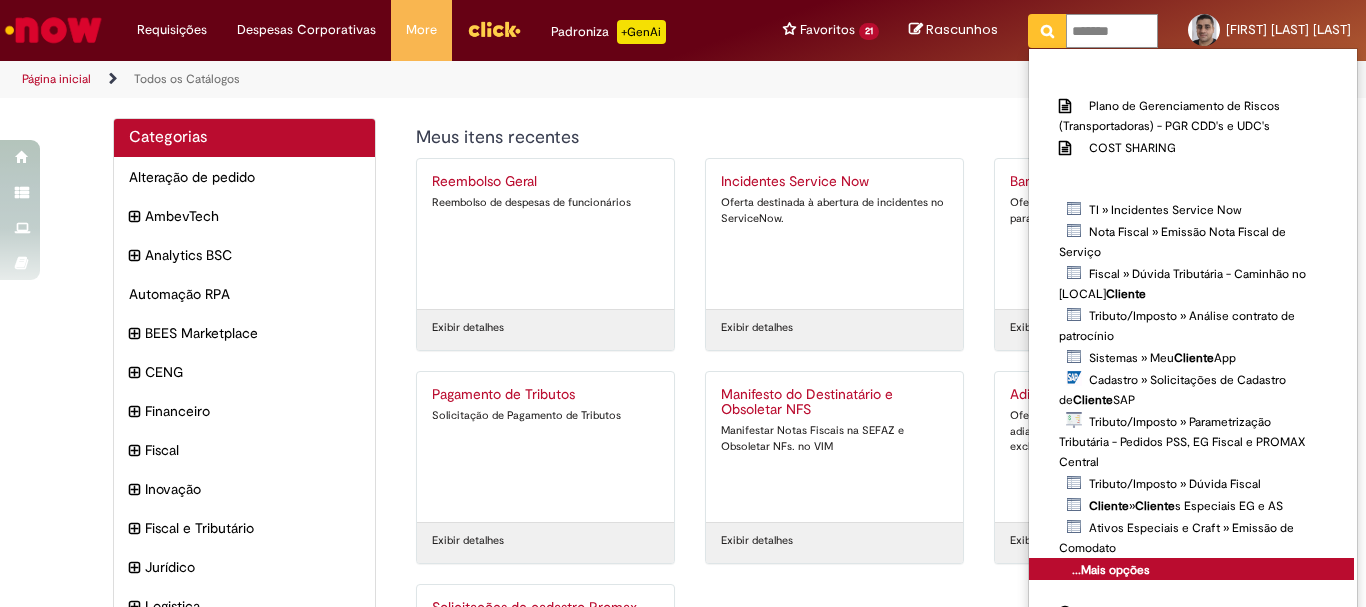 type on "*******" 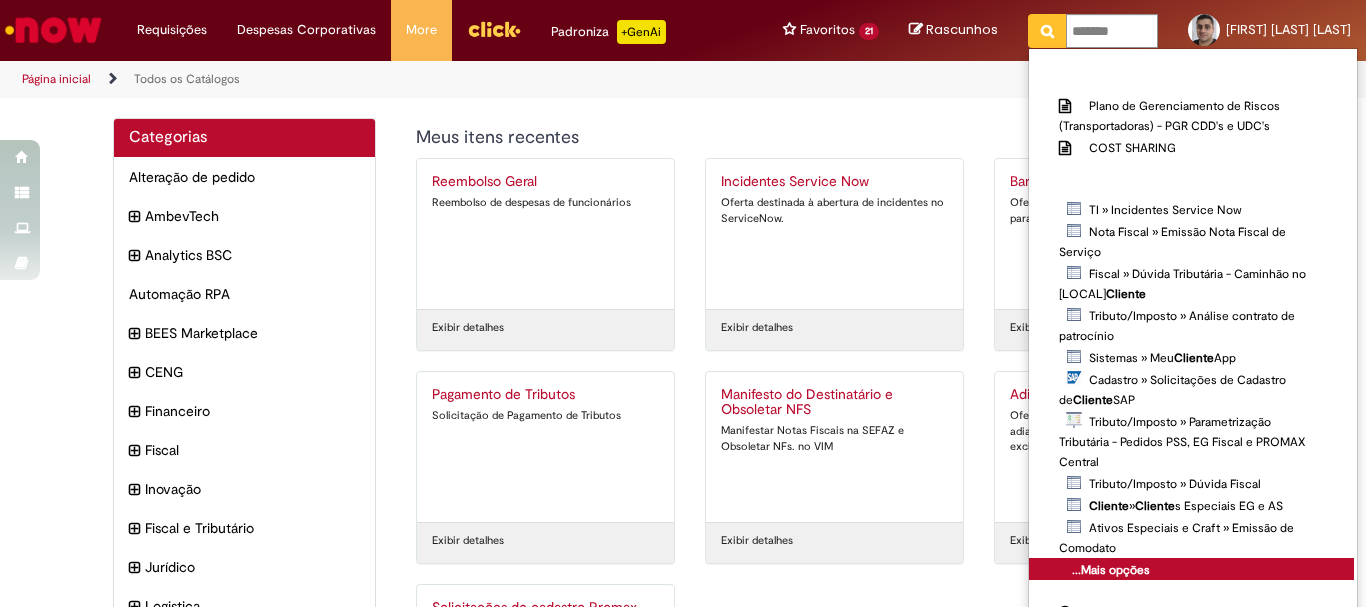 click on "...Mais opções" at bounding box center (1111, 570) 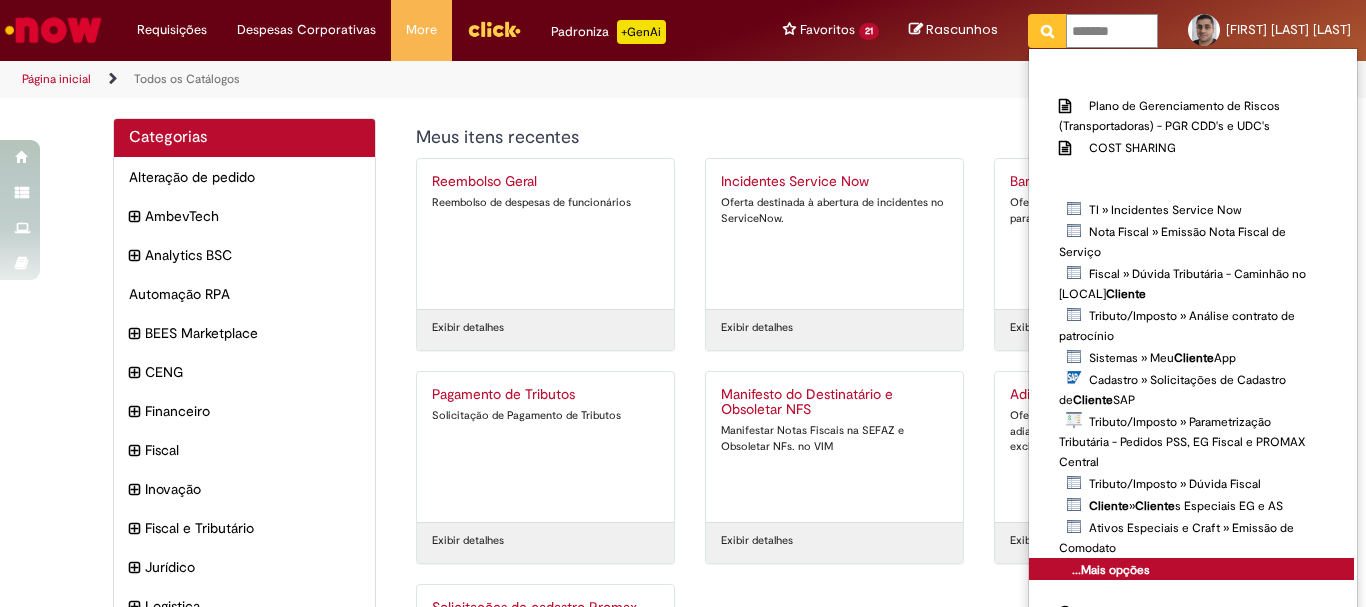 type 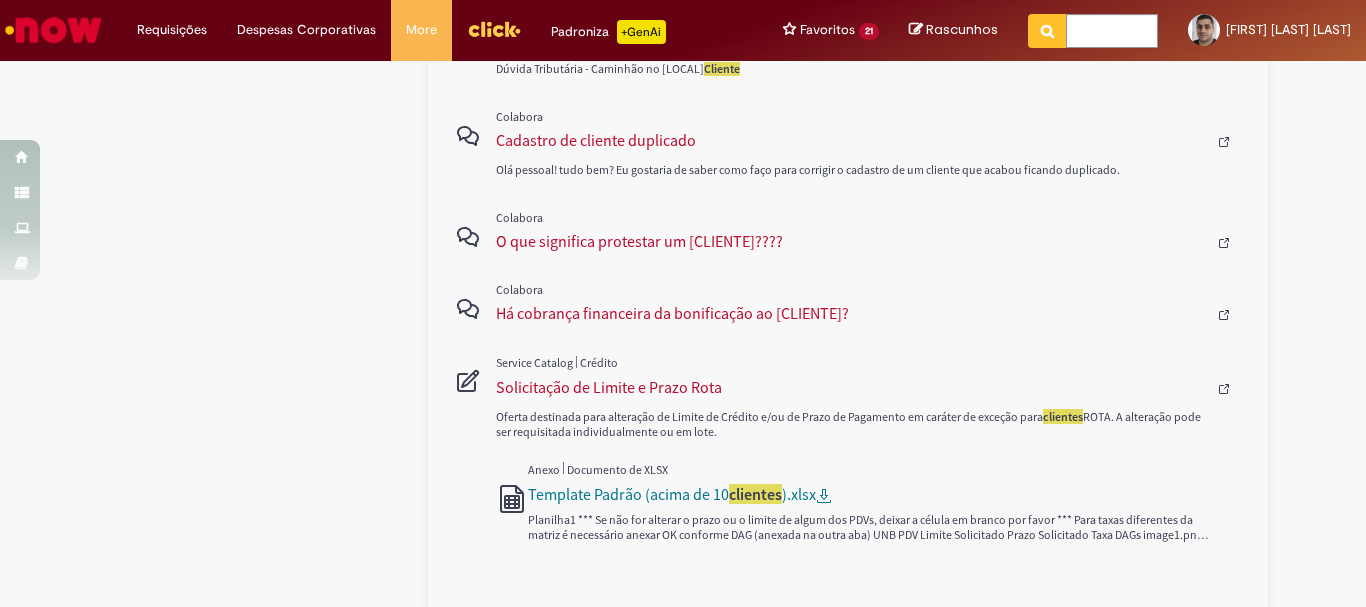 scroll, scrollTop: 1367, scrollLeft: 0, axis: vertical 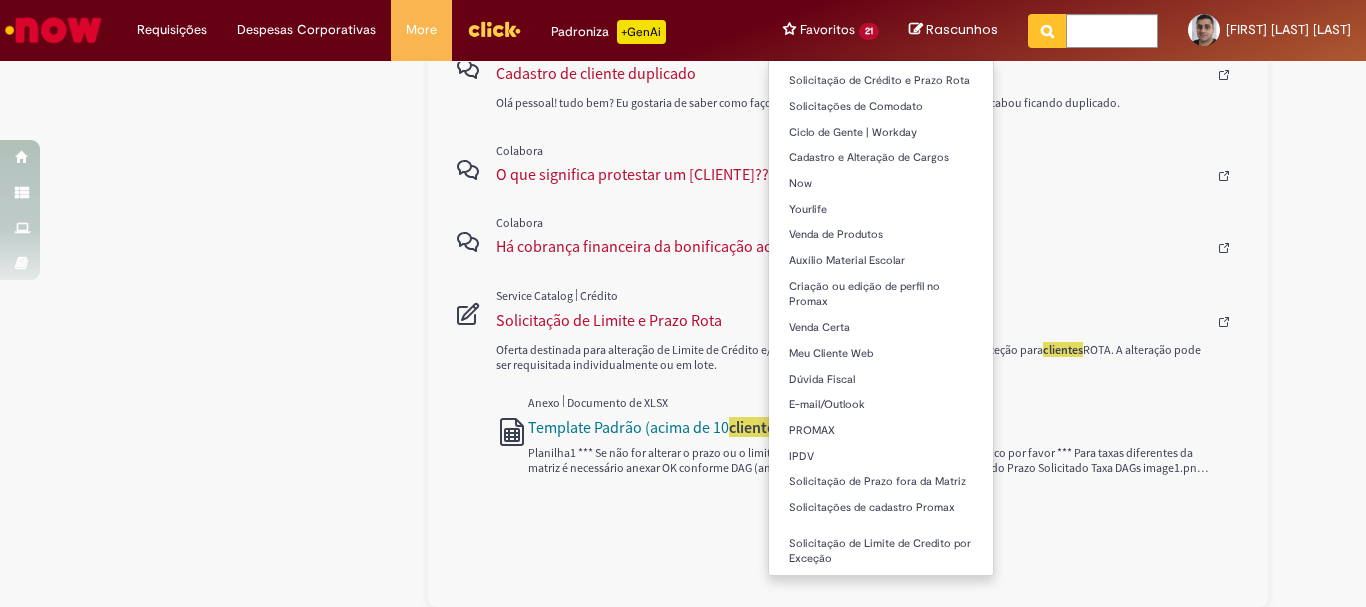click on "Favoritos   21
Exibir todos os Favoritos
Ponto
Documentações
Solicitação de Crédito e Prazo Rota
Solicitações de Comodato
Ciclo de Gente | Workday
Cadastro e Alteração de Cargos
Now
Yourlife
Venda de Produtos
Auxílio Material Escolar
Criação ou edição de perfil no Promax
Venda Certa
Meu [CLIENTE] Web
Dúvida Fiscal
E-mail/Outlook
PROMAX
IPDV
Solicitação de Prazo fora da Matriz
Solicitações de cadastro Promax
Solicitação de Limite de Credito por Exceção" at bounding box center [831, 30] 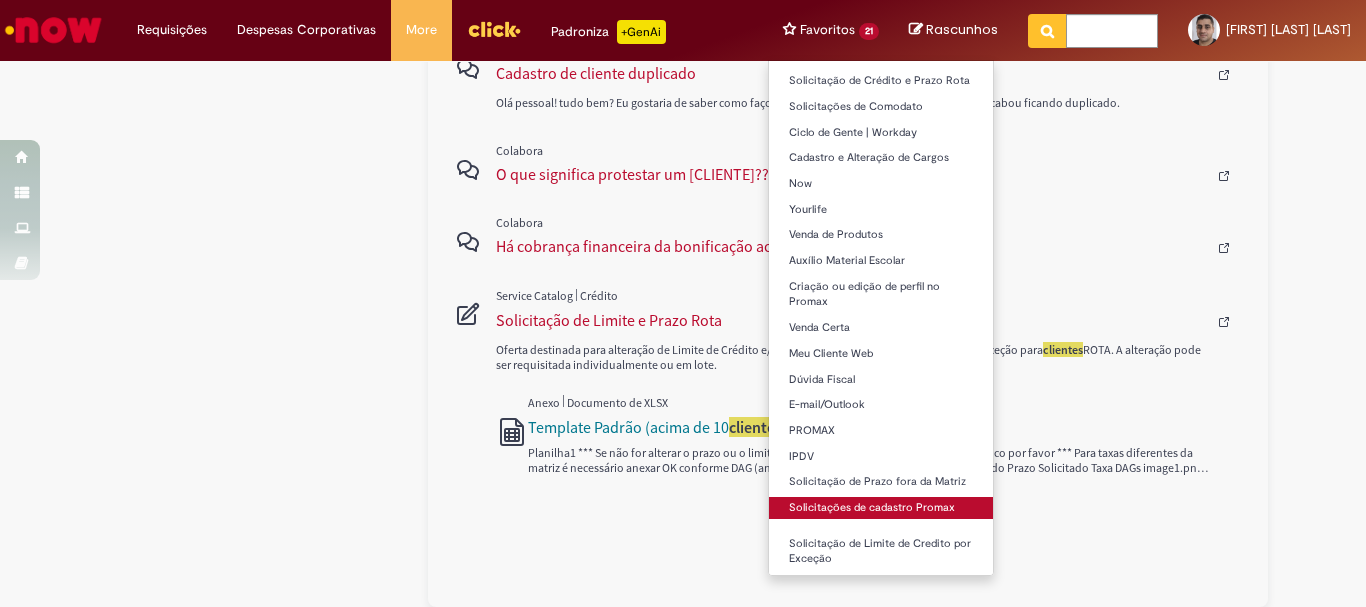 click on "Solicitações de cadastro Promax" at bounding box center [881, 508] 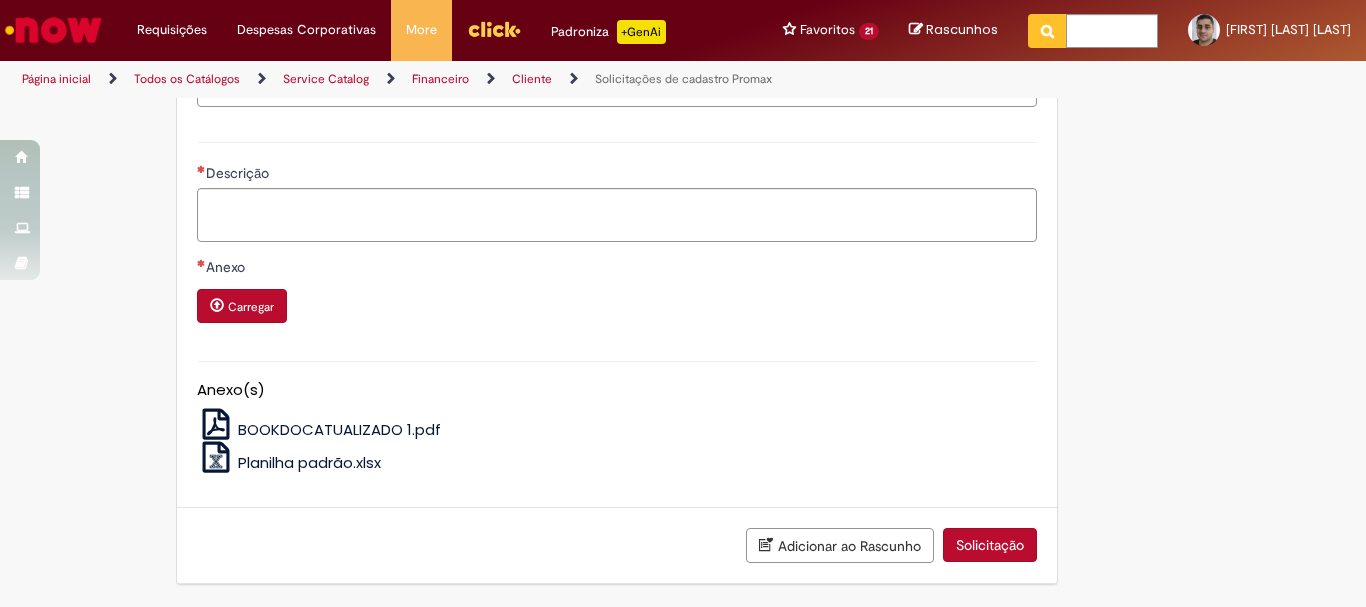 type on "********" 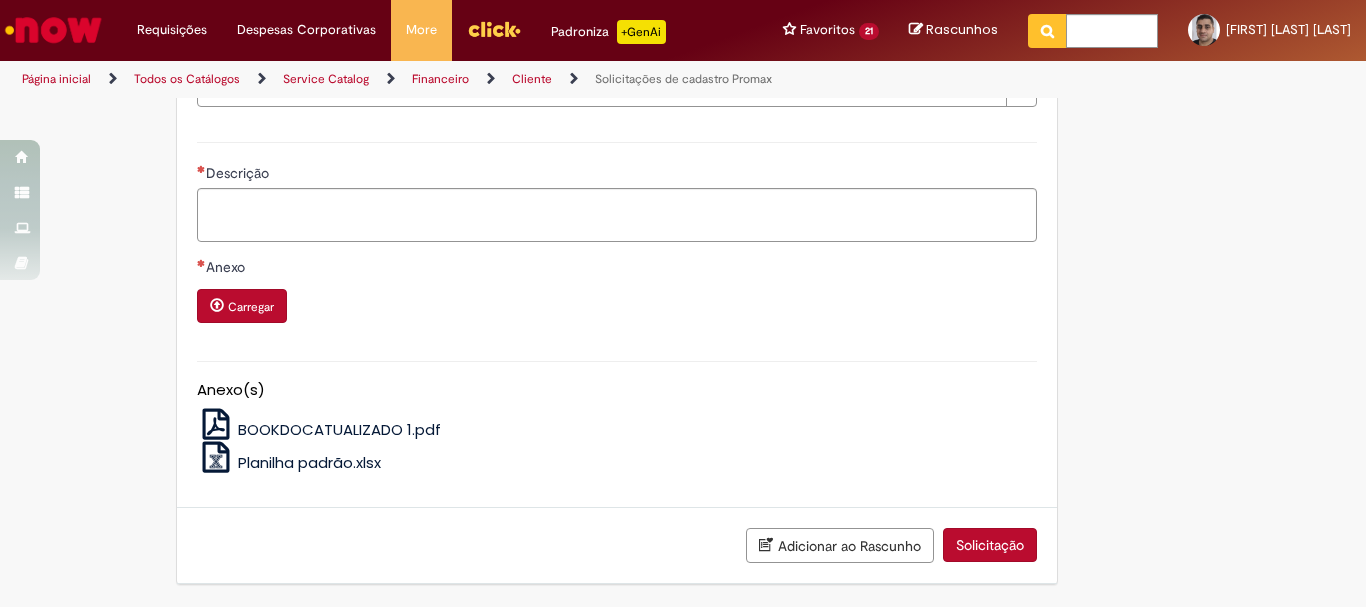 scroll, scrollTop: 0, scrollLeft: 0, axis: both 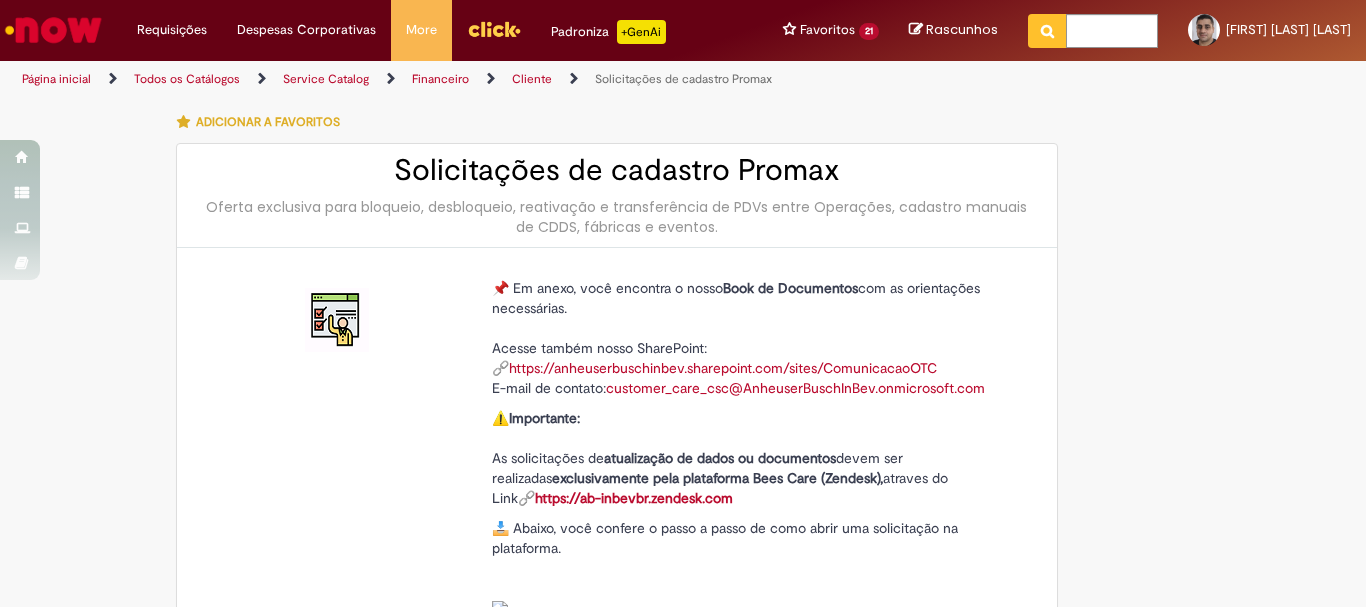 type on "**********" 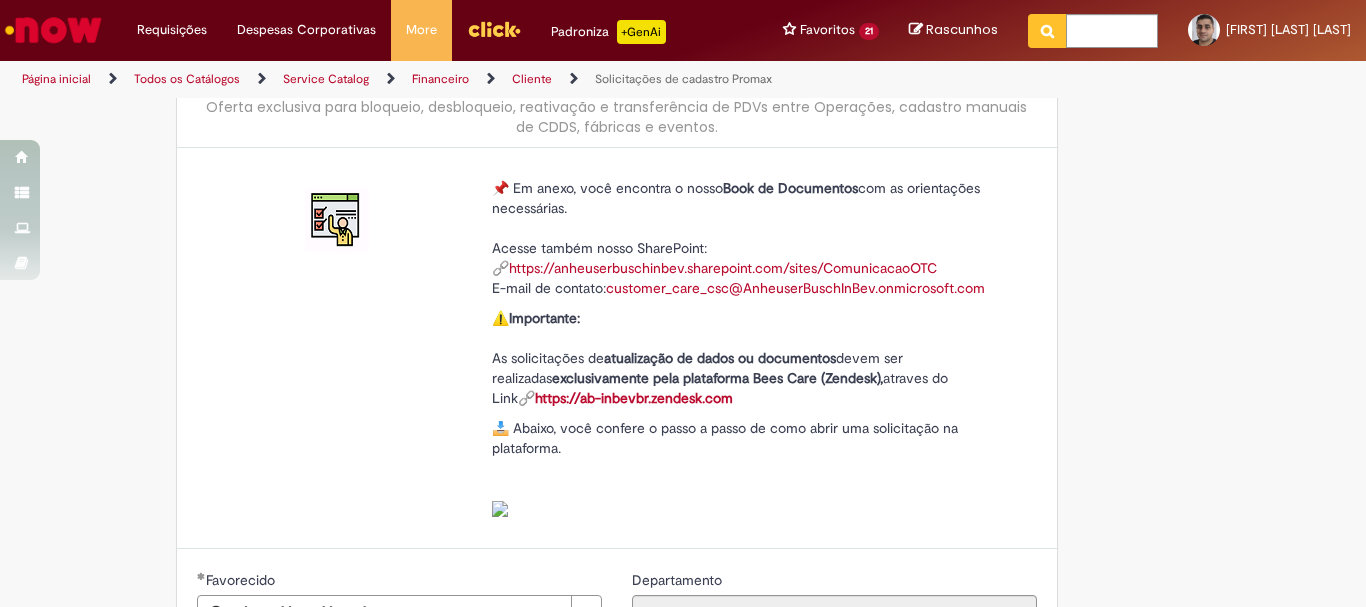 click on "https://ab-inbevbr.zendesk.com" at bounding box center (634, 398) 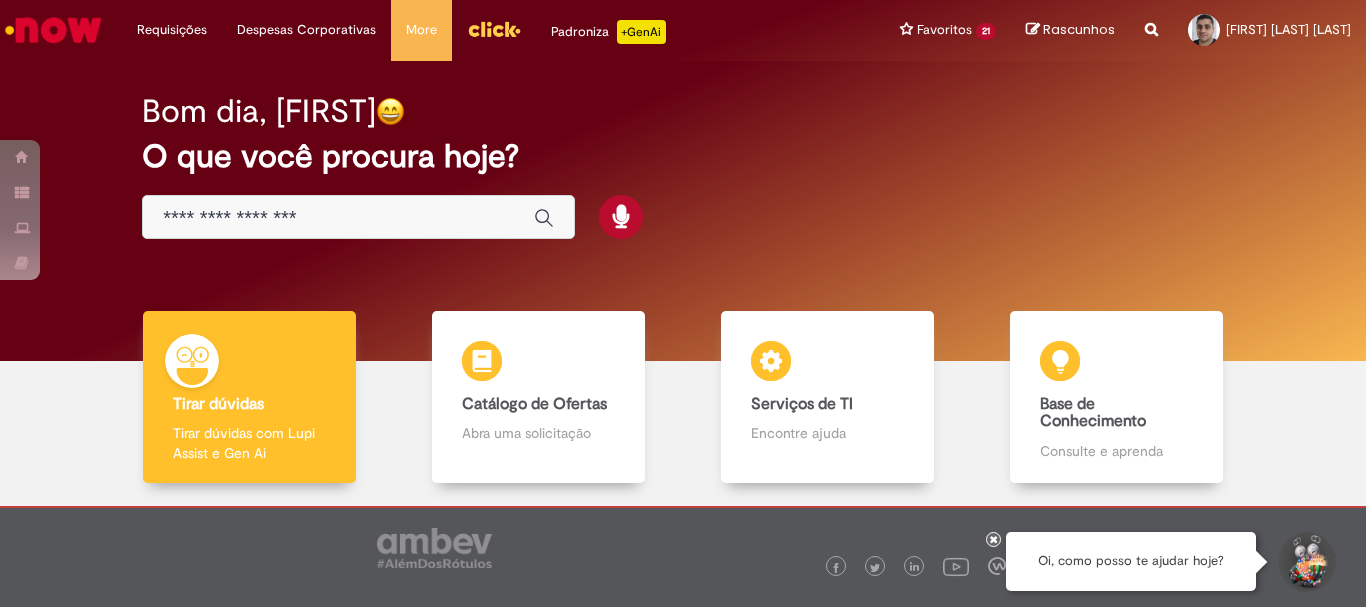 scroll, scrollTop: 0, scrollLeft: 0, axis: both 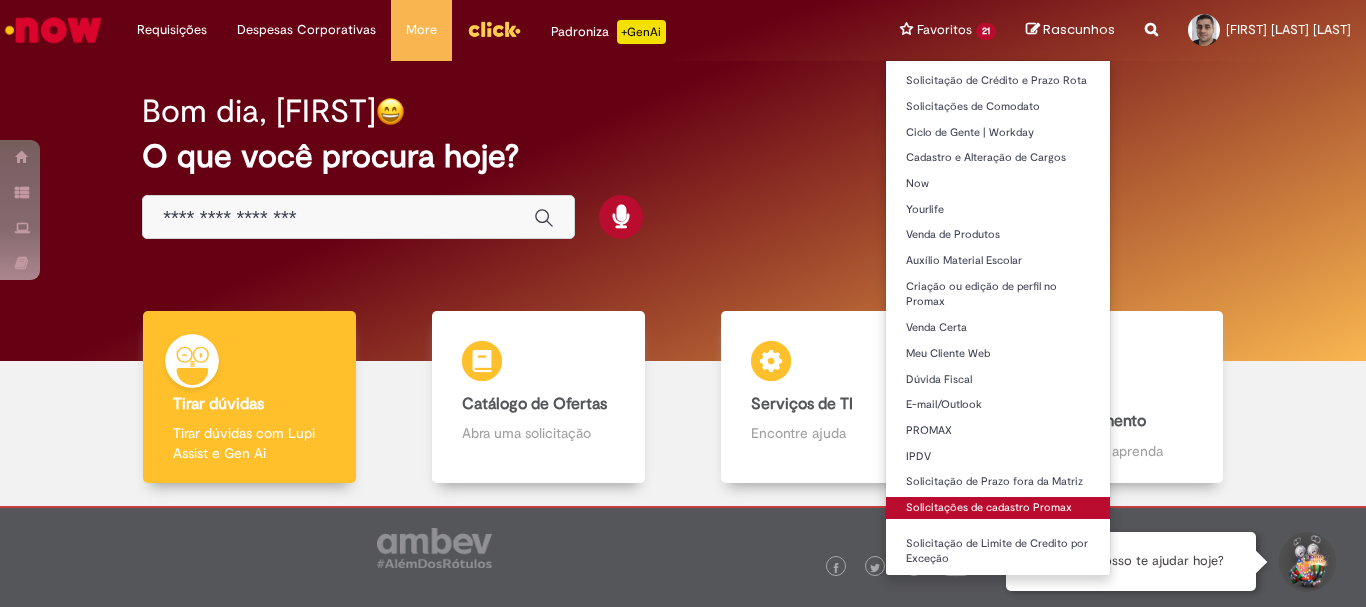 click on "Solicitações de cadastro Promax" at bounding box center (998, 508) 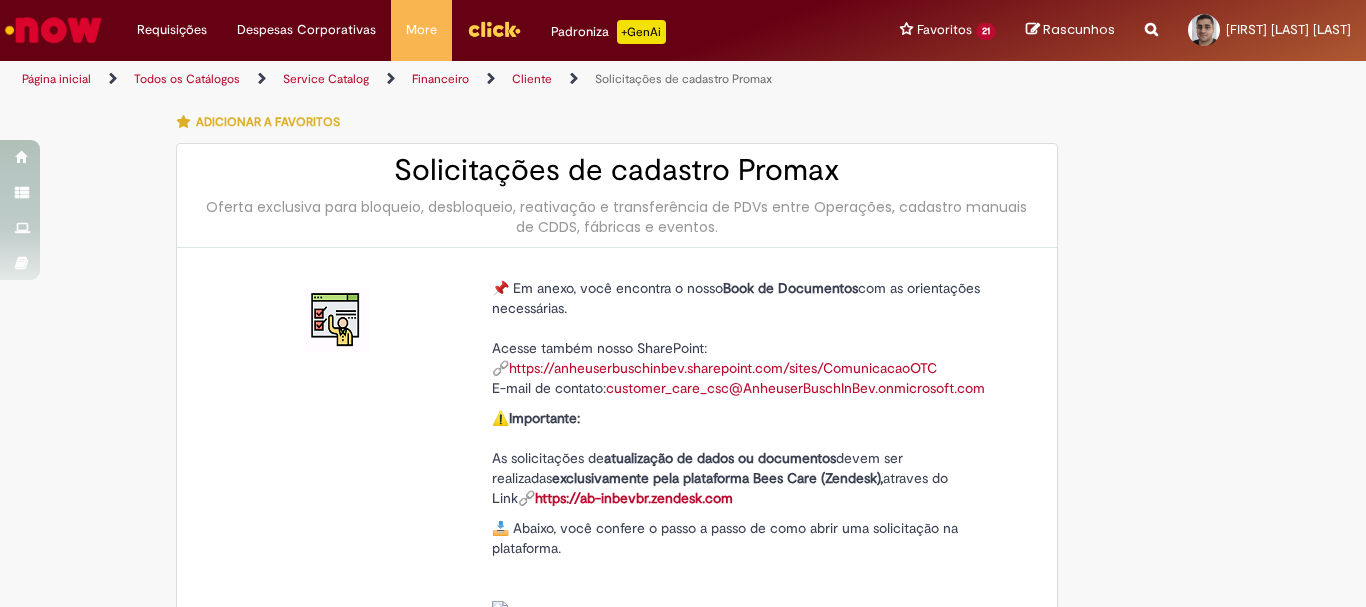 type on "********" 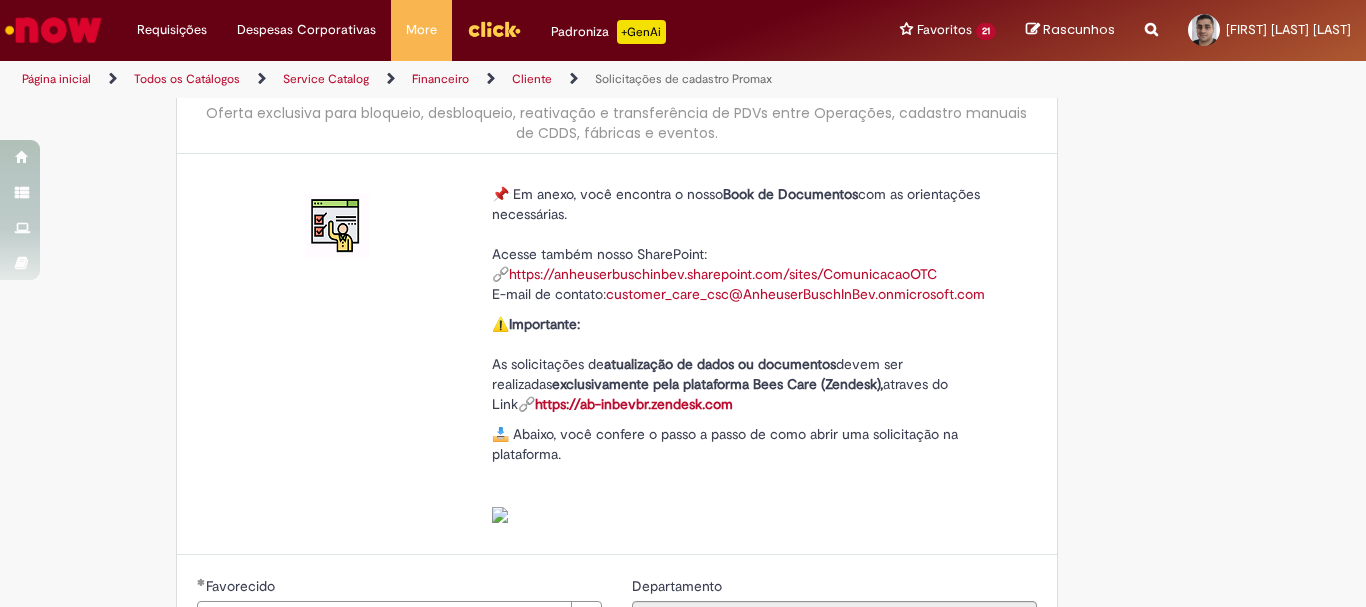 scroll, scrollTop: 0, scrollLeft: 0, axis: both 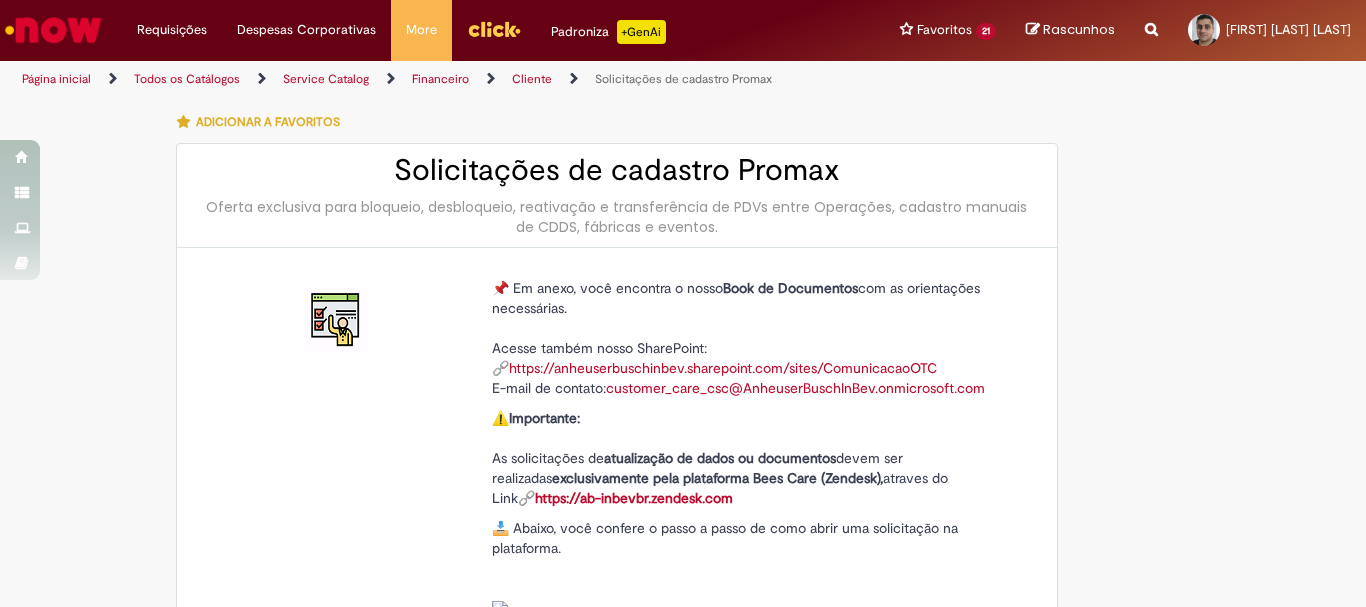 click on "Adicionar a Favoritos
Solicitações de cadastro Promax
Oferta exclusiva para bloqueio, desbloqueio, reativação e transferência de PDVs entre Operações, cadastro manuais de CDDS, fábricas e eventos.
📌 Em anexo, você encontra o nosso  Book de Documentos  com as orientações necessárias. Acesse também nosso SharePoint: 🔗  https://anheuserbuschinbev.sharepoint.com/sites/ComunicacaoOTC E-mail de contato:   customer_care_csc@AnheuserBuschInBev.onmicrosoft.com
⚠️  Importante: As solicitações de  atualização de dados ou documentos  devem ser realizadas  exclusivamente pela plataforma Bees Care (Zendesk),  atraves do Link 🔗  https://ab-inbevbr.zendesk.com
📥 Abaixo, você confere o passo a passo de como abrir uma solicitação na plataforma.
SAP Interim Country Code ** Favorecido" at bounding box center (683, 863) 